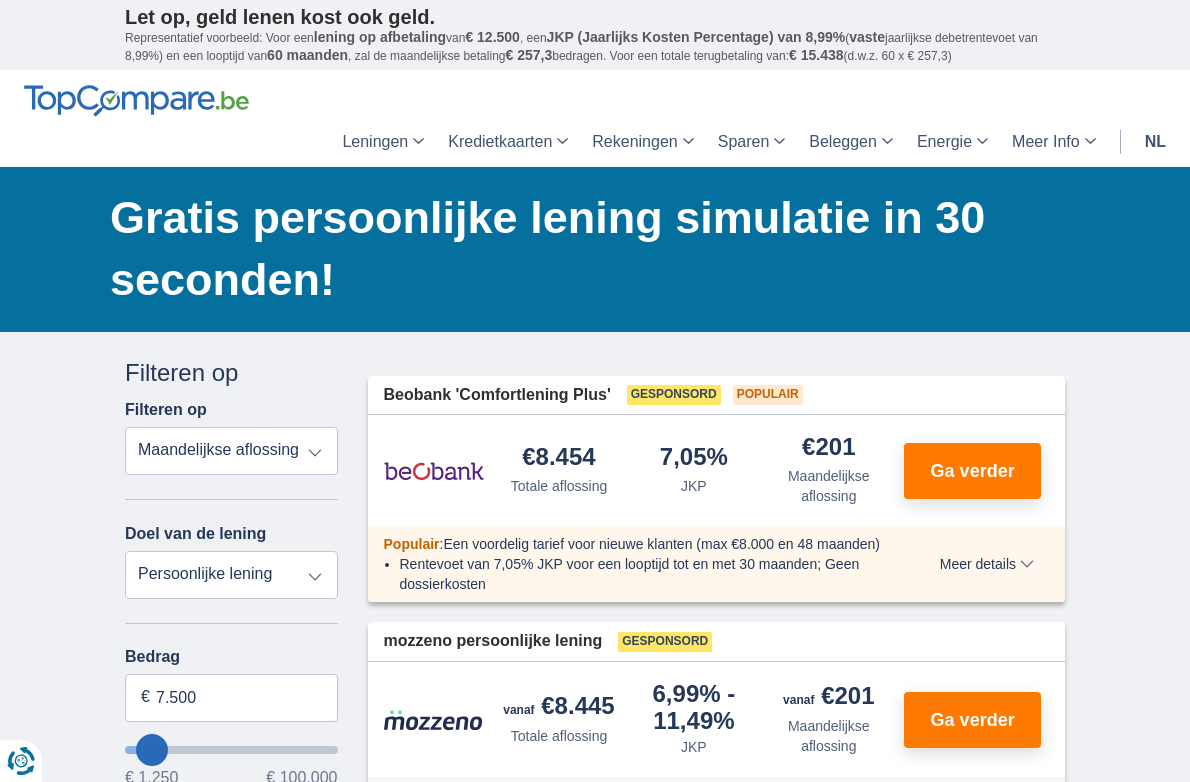scroll, scrollTop: 0, scrollLeft: 0, axis: both 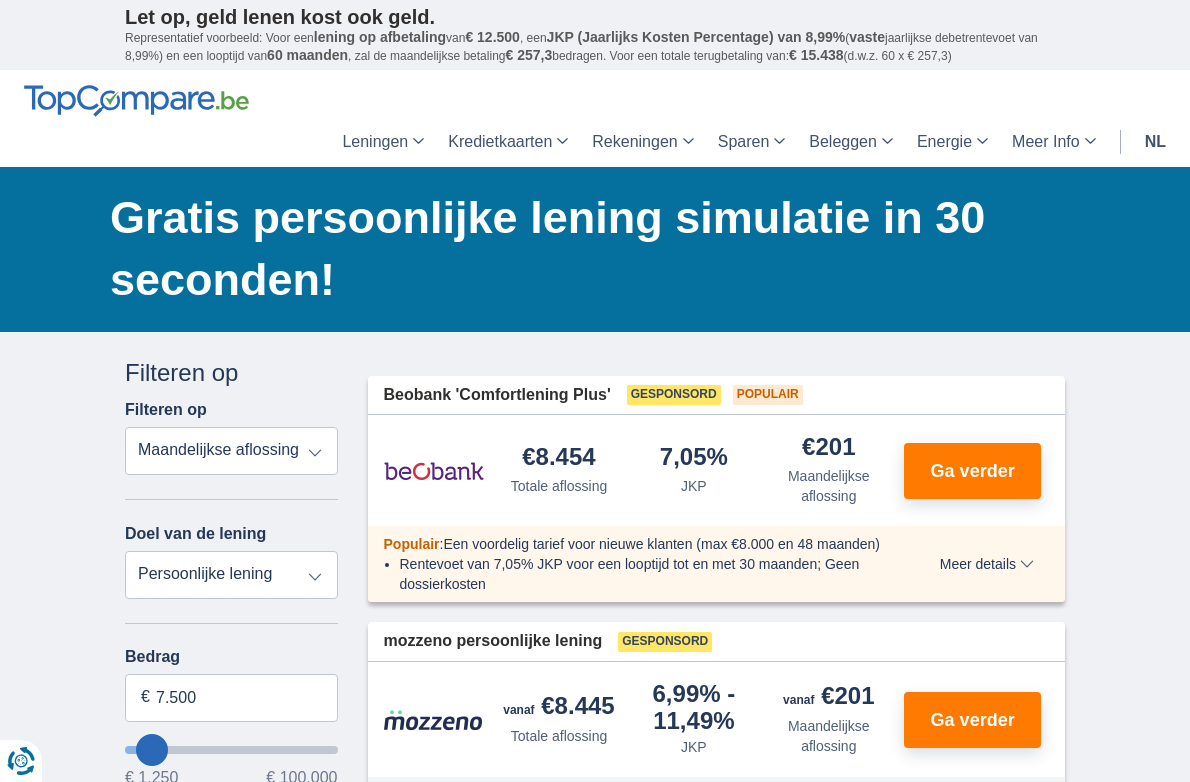 click on "Persoonlijke lening
Auto
Moto / fiets
Mobilhome / caravan
Renovatie
Energie
Schuldconsolidatie
Studie
Vakantie
Huwelijk
Meubelen
Elektronica
Meest Populair
Geldreserve" at bounding box center [231, 575] 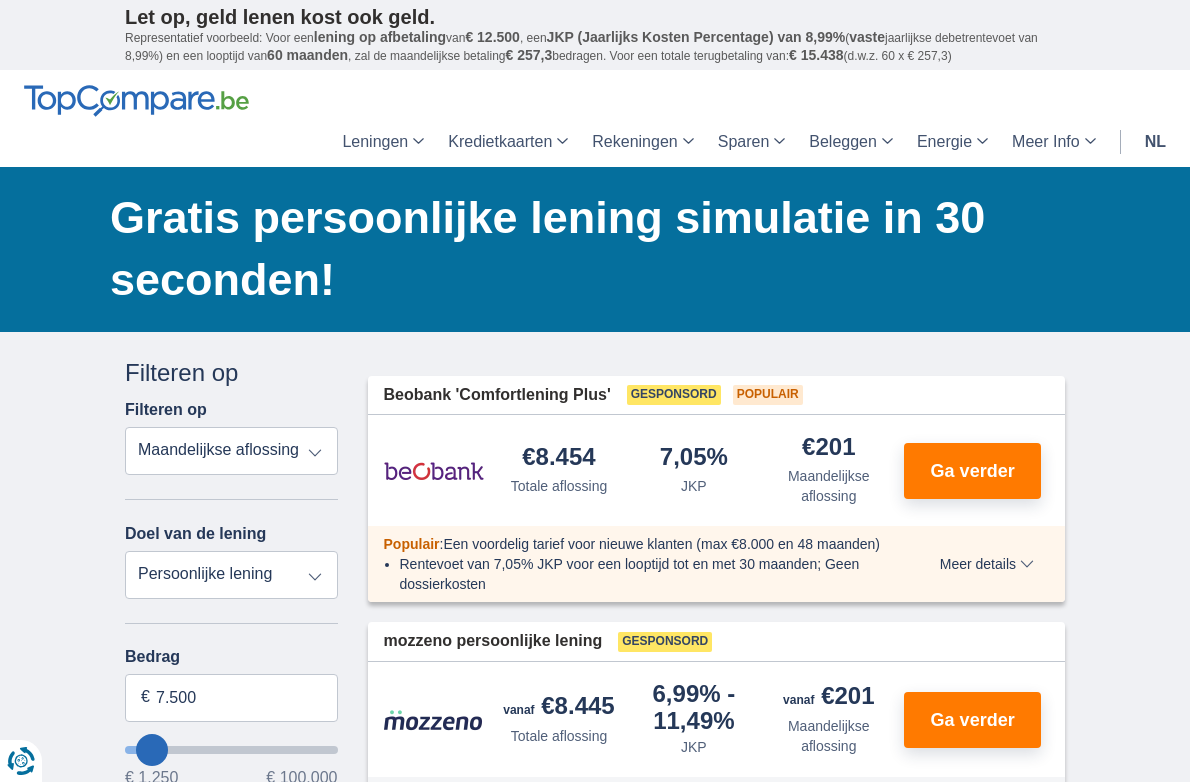 click on "Persoonlijke lening
Auto
Moto / fiets
Mobilhome / caravan
Renovatie
Energie
Schuldconsolidatie
Studie
Vakantie
Huwelijk
Meubelen
Elektronica
Meest Populair
Geldreserve" at bounding box center (231, 575) 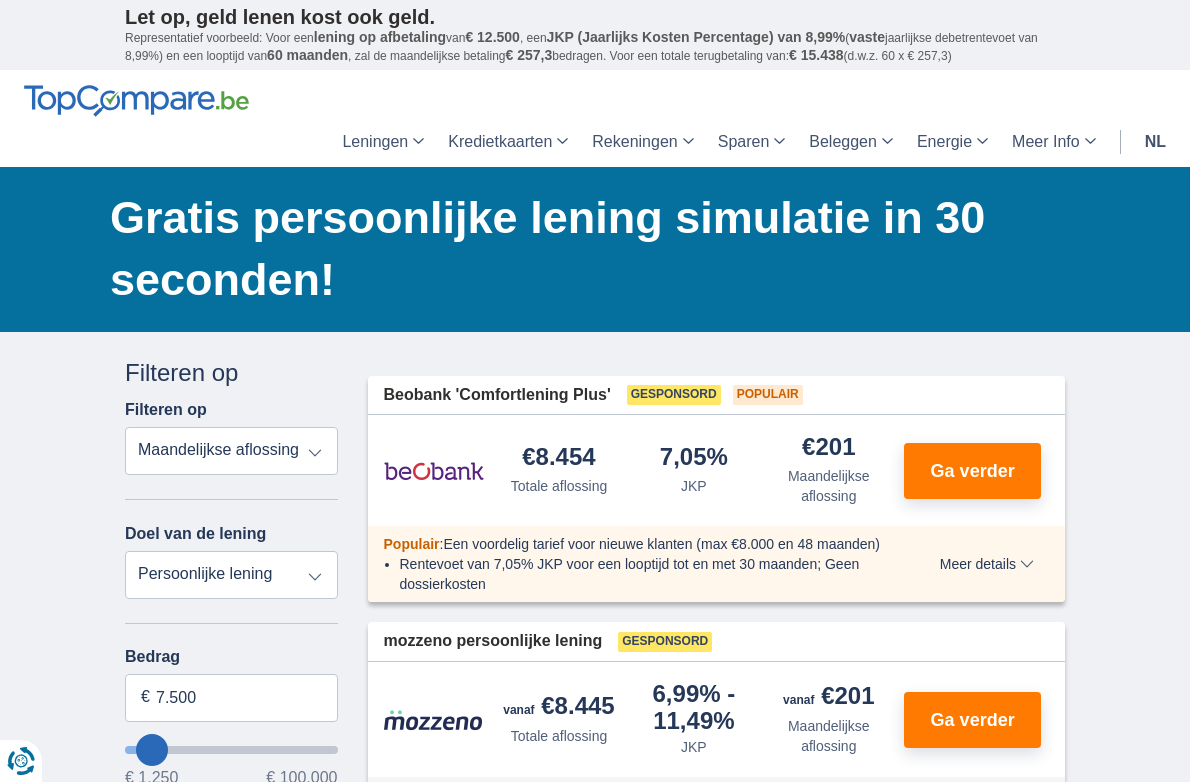 click on "Totale aflossing
JKP
Maandelijkse aflossing" at bounding box center [231, 451] 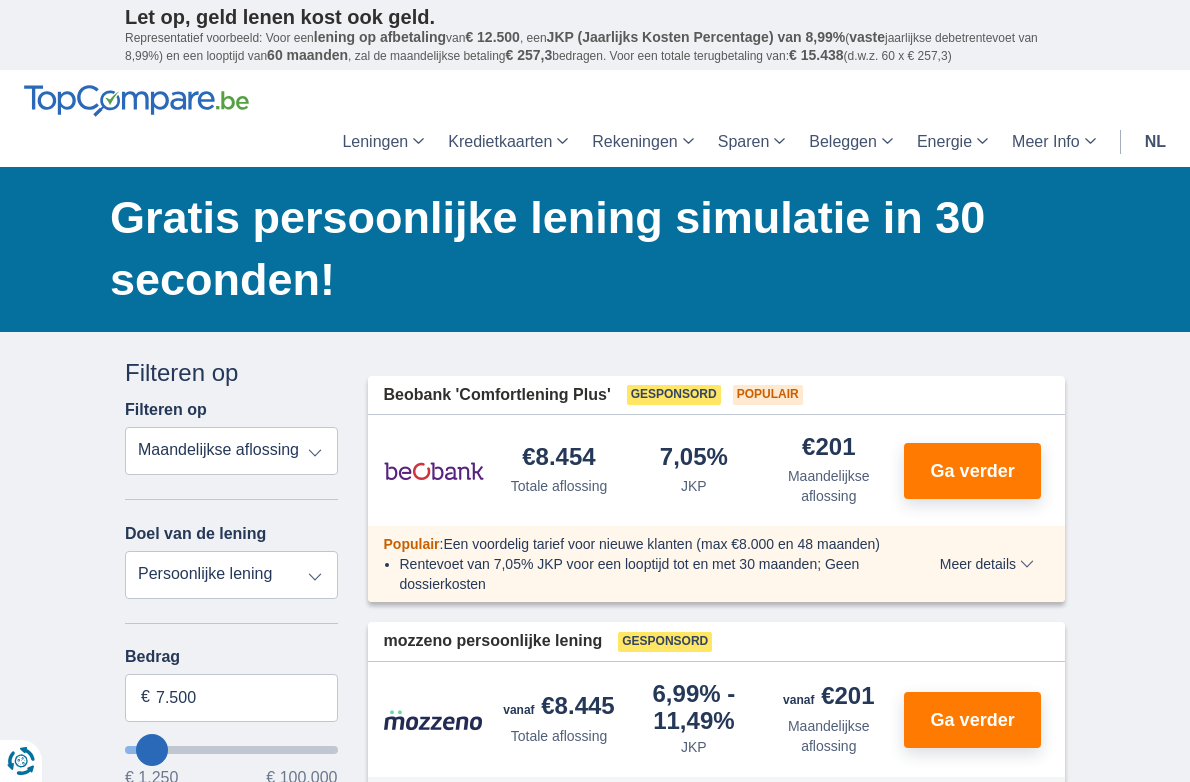 click on "Totale aflossing
JKP
Maandelijkse aflossing" at bounding box center [231, 451] 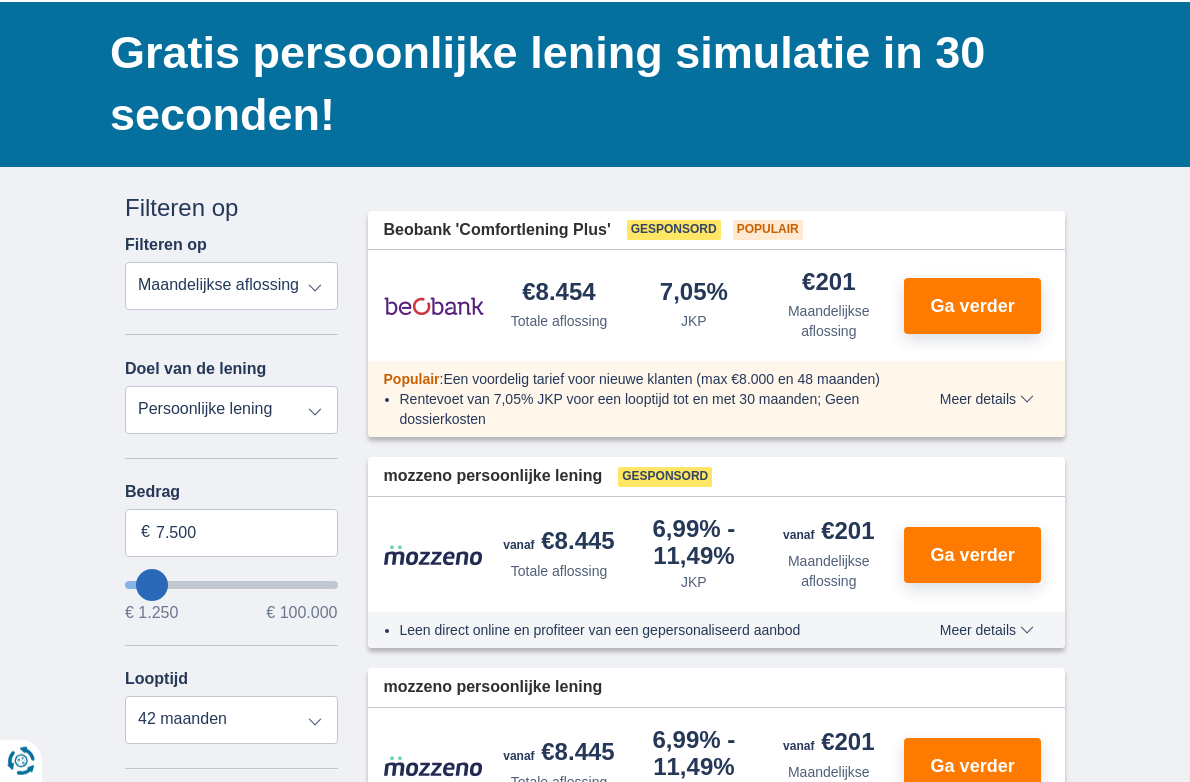 scroll, scrollTop: 210, scrollLeft: 0, axis: vertical 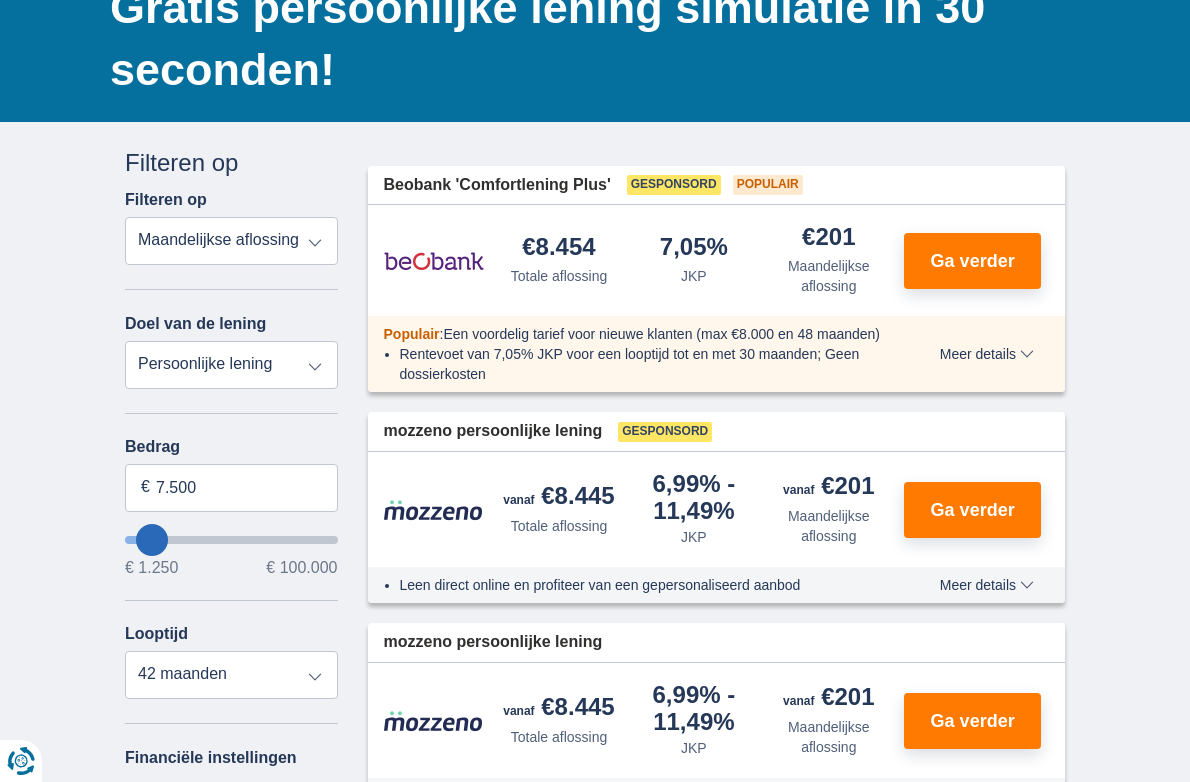 type on "9.250" 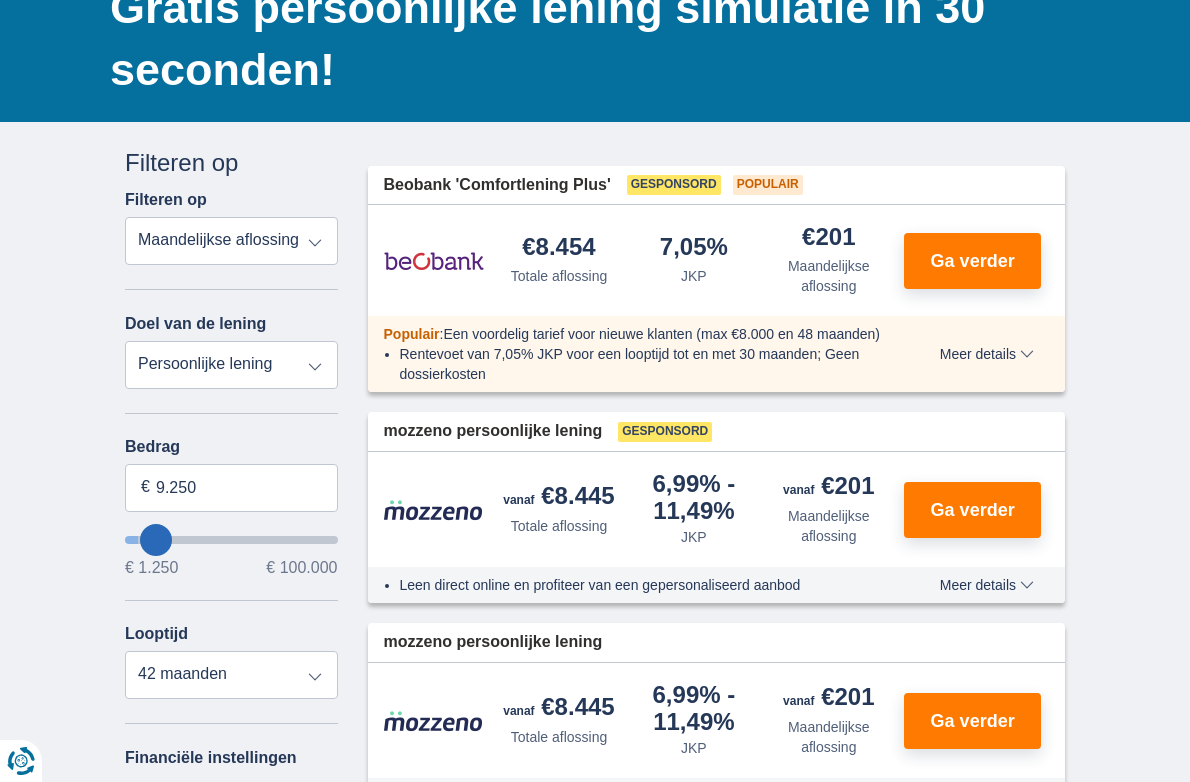 type on "10.250" 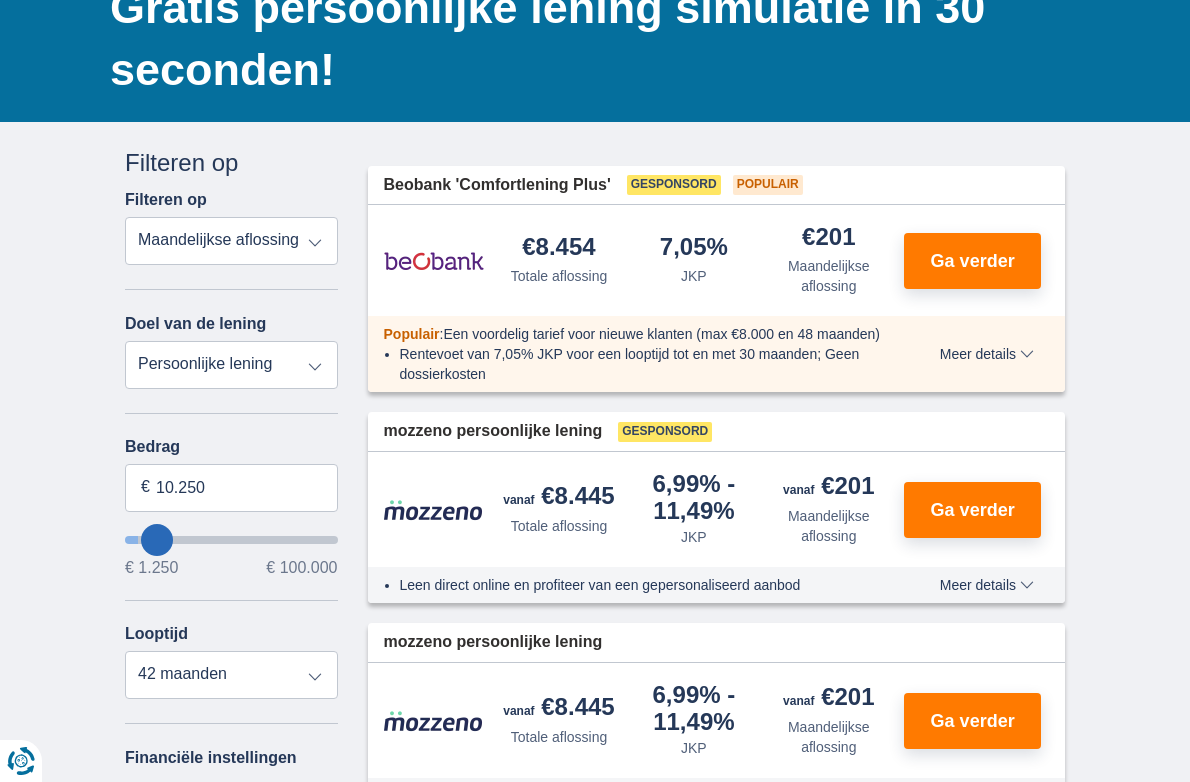 type on "7.250" 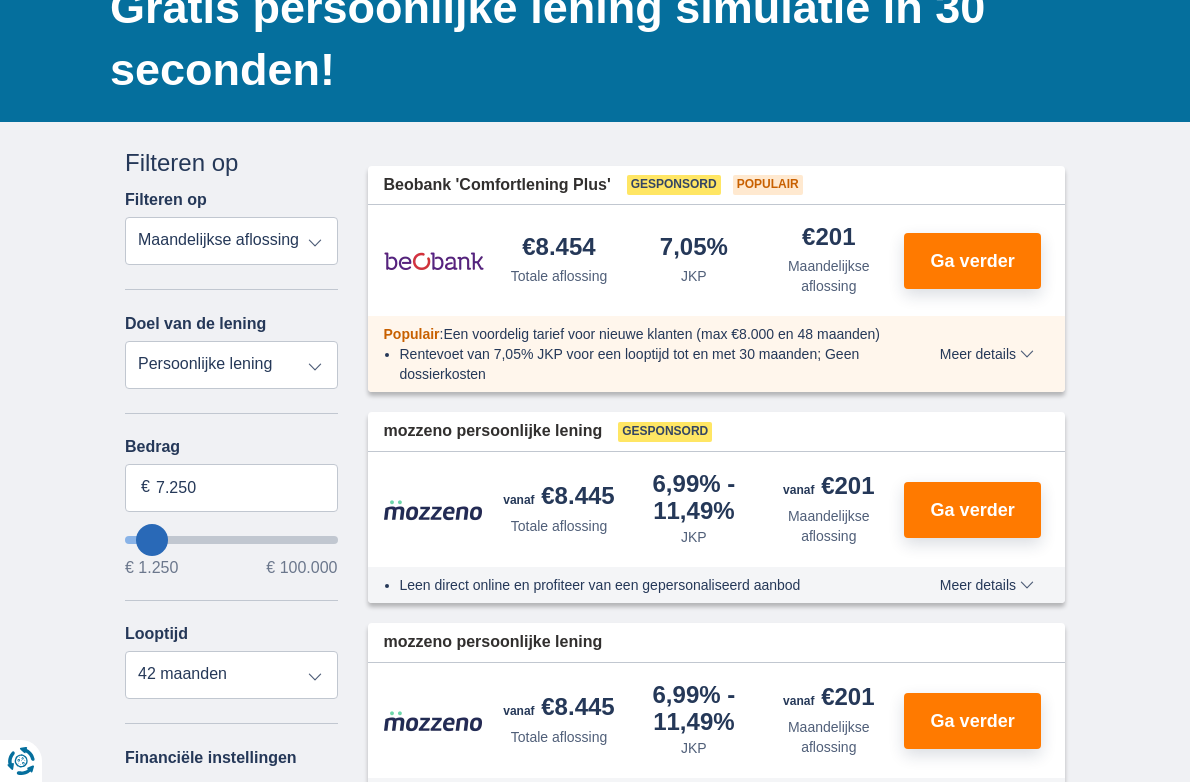 select on "42" 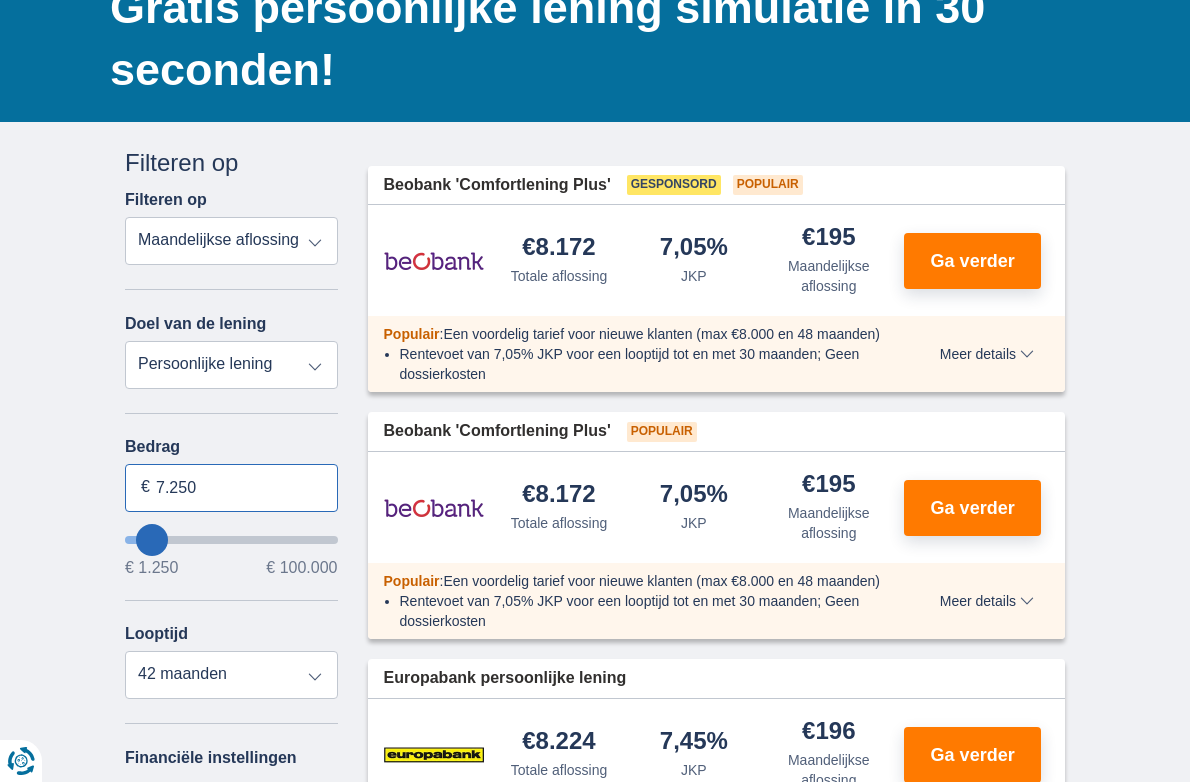 click on "7.250" at bounding box center [231, 488] 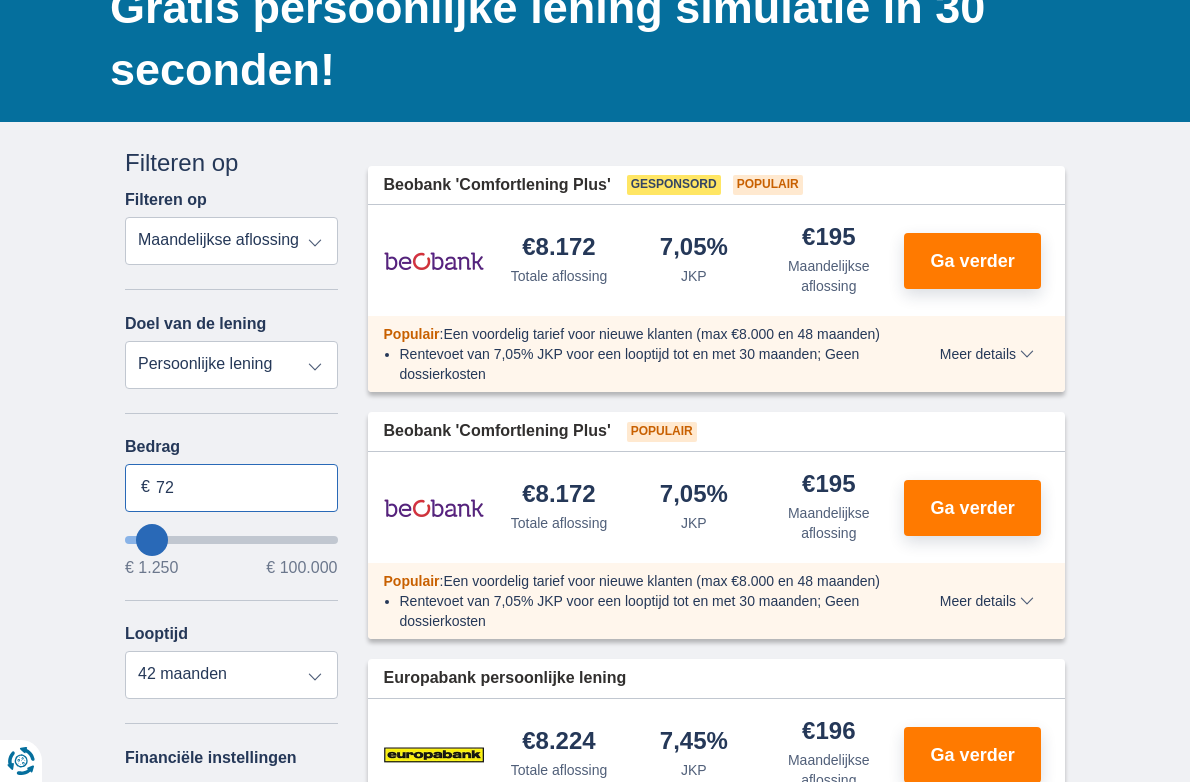 type on "7" 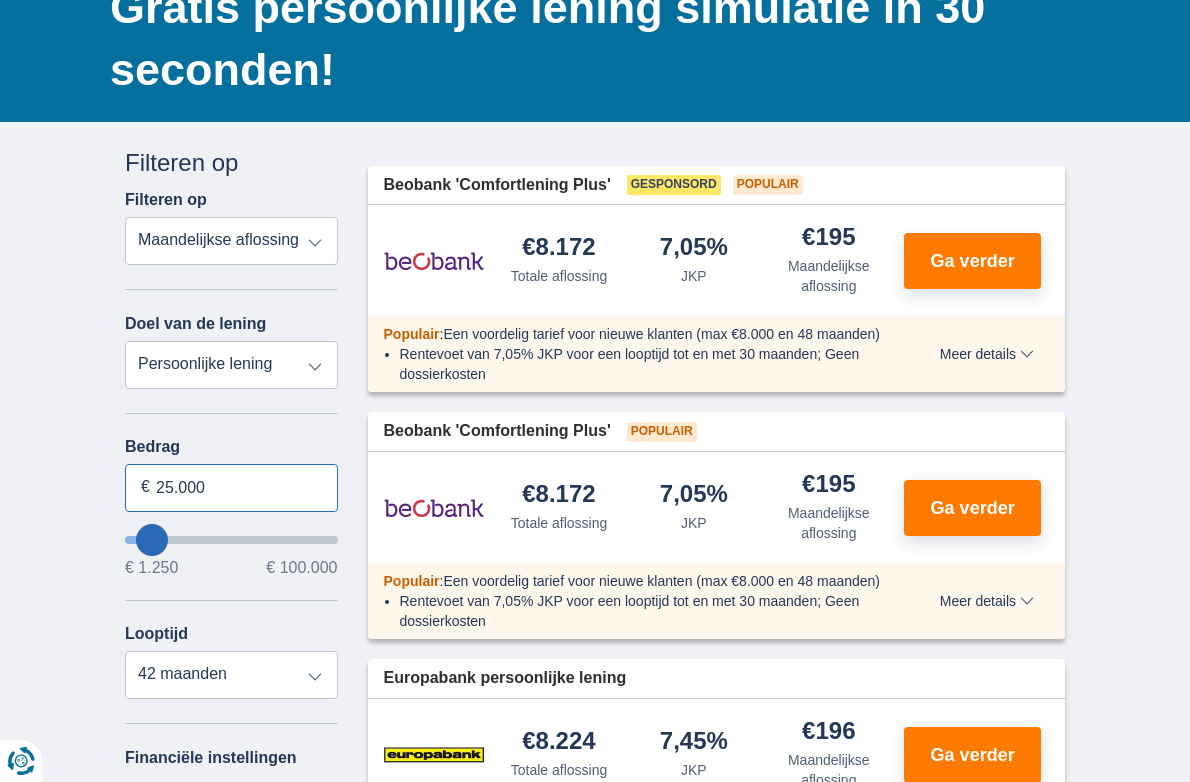 type on "25.000" 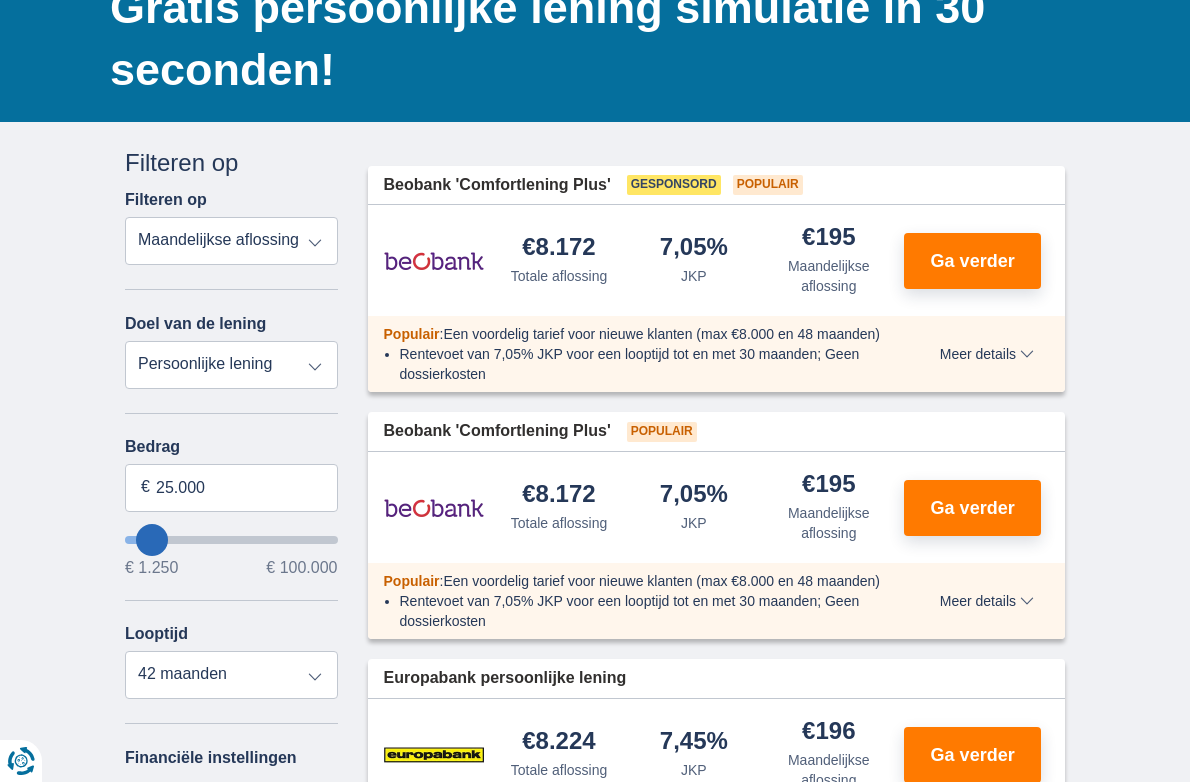 type on "25250" 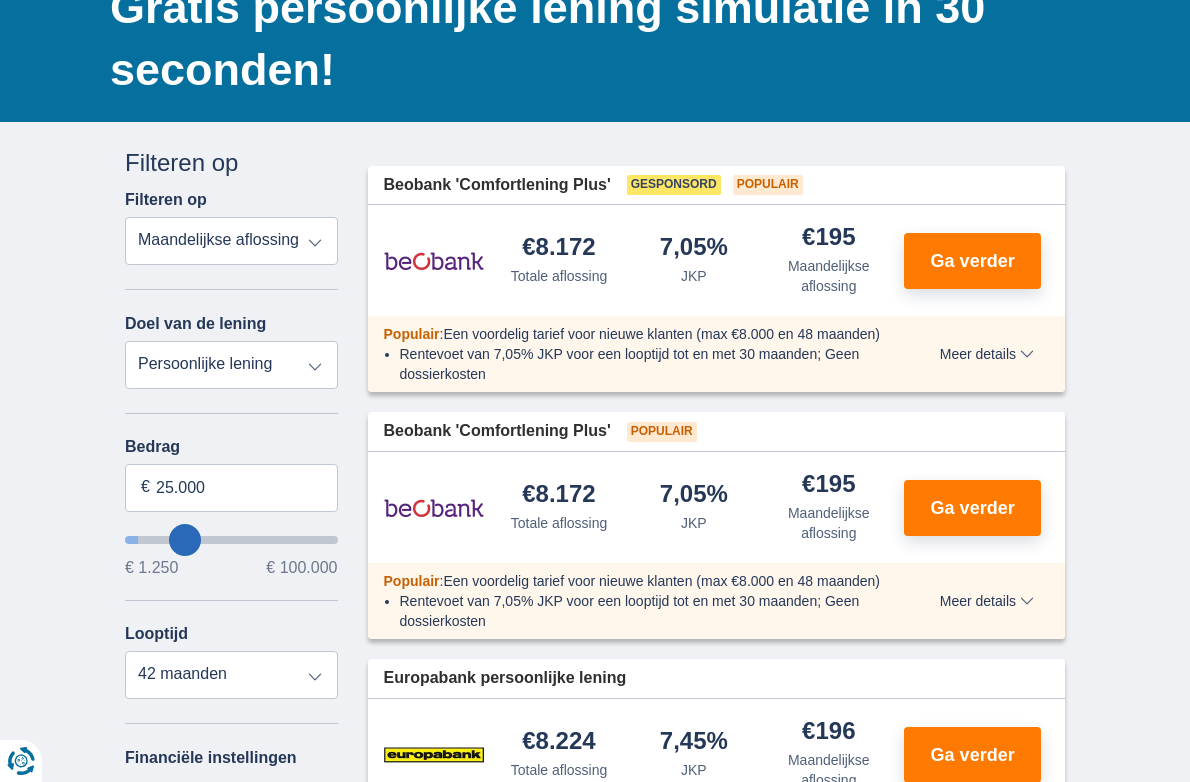 click on "Looptijd
12 maanden
18 maanden
24 maanden
30 maanden
36 maanden
42 maanden" at bounding box center (231, 662) 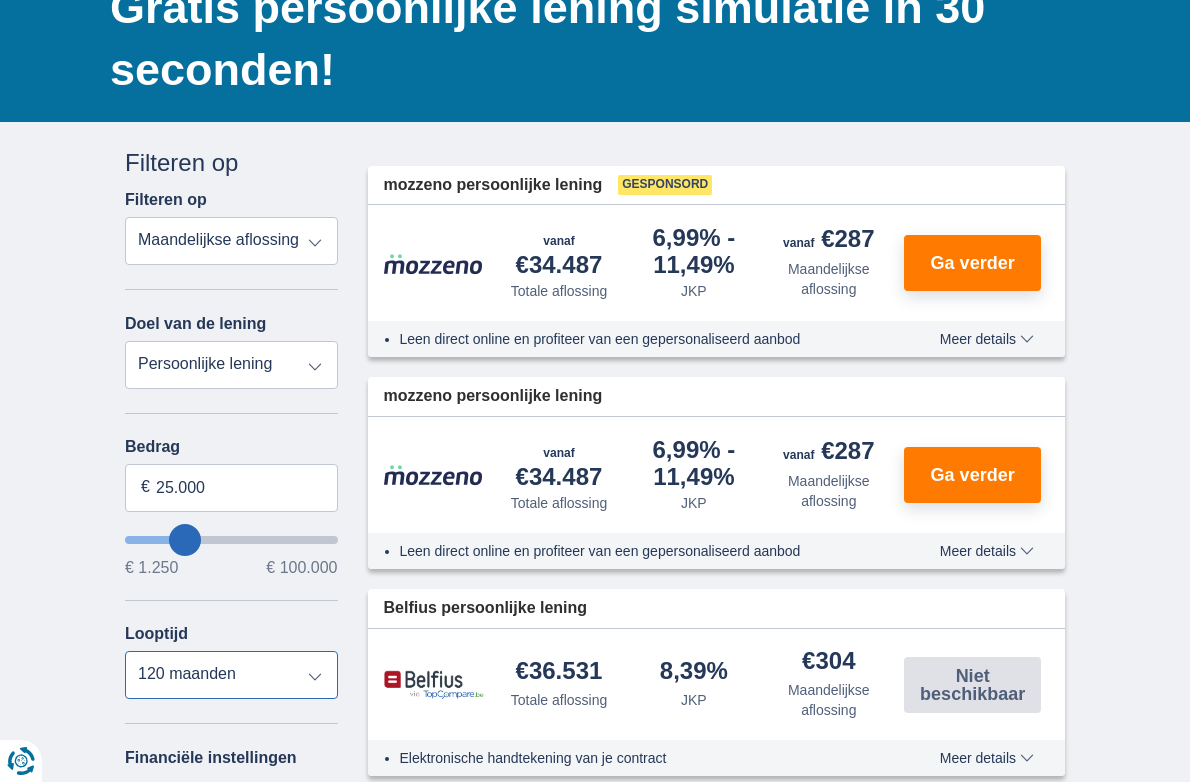 click on "12 maanden
18 maanden
24 maanden
30 maanden
36 maanden
42 maanden
48 maanden
60 maanden
72 maanden
84 maanden
96 maanden
120 maanden" at bounding box center [231, 675] 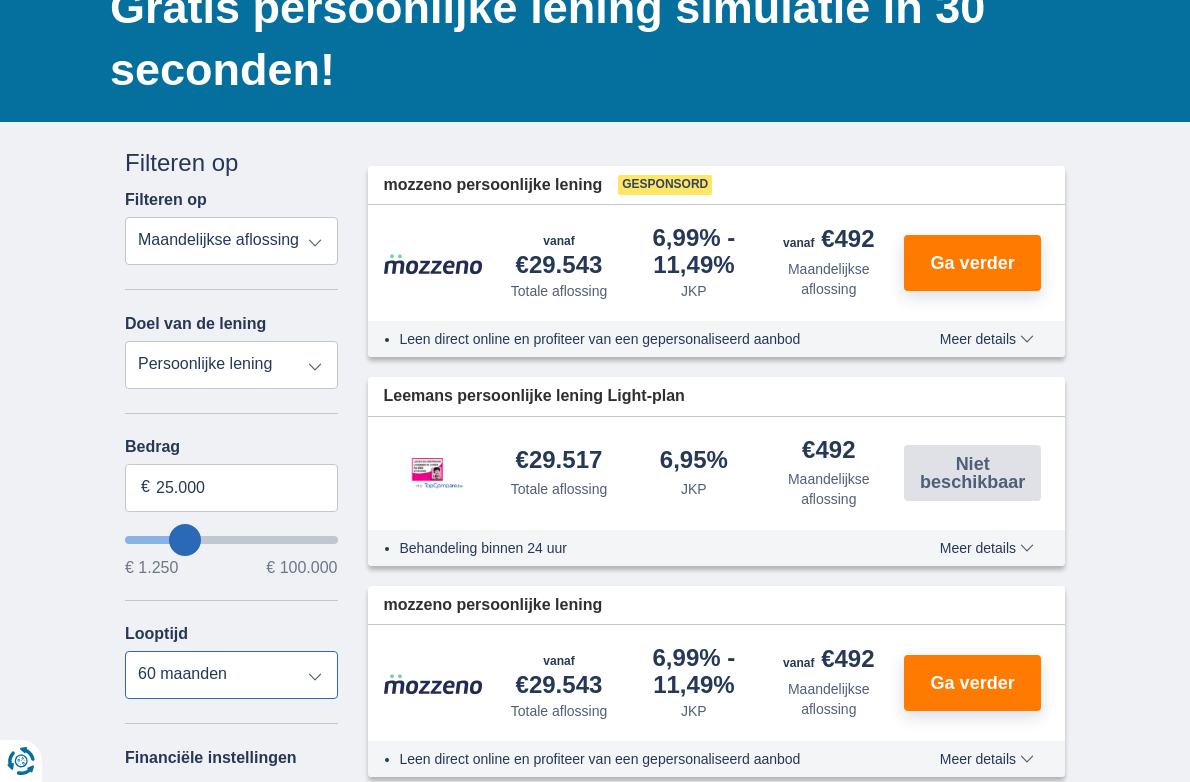 click on "12 maanden
18 maanden
24 maanden
30 maanden
36 maanden
42 maanden
48 maanden
60 maanden
72 maanden
84 maanden
96 maanden
120 maanden" at bounding box center (231, 675) 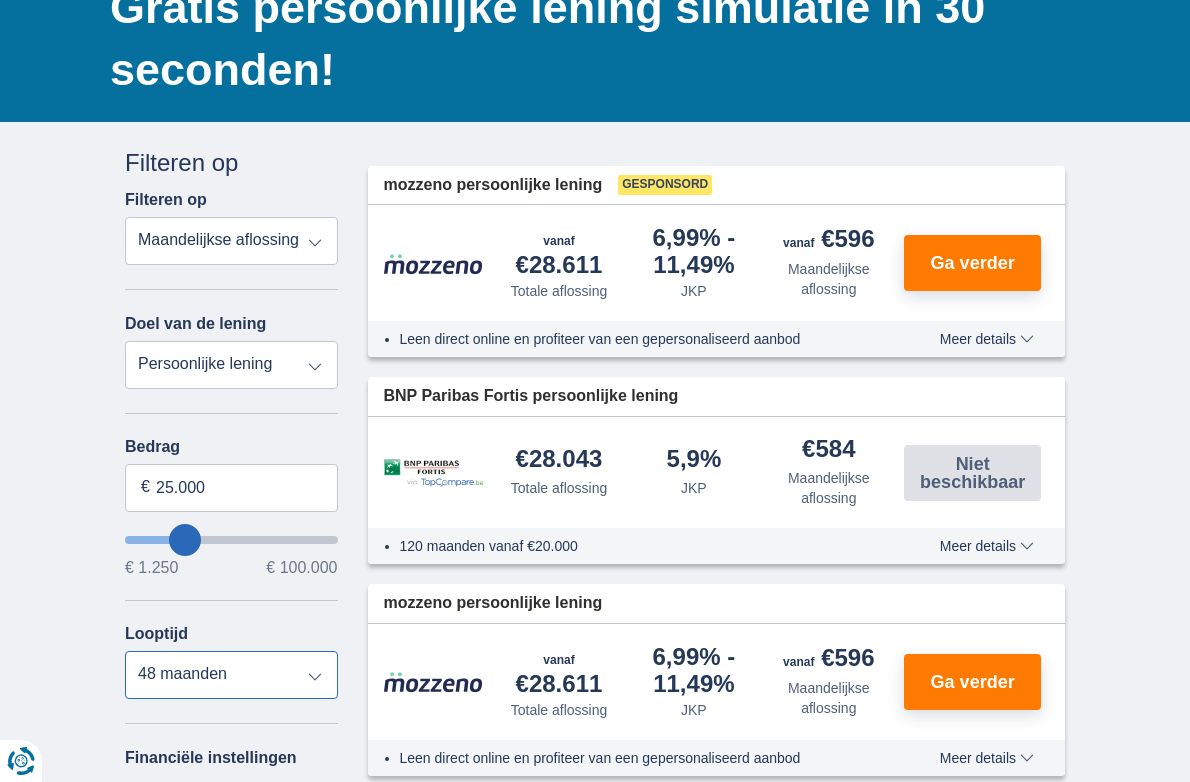 click on "12 maanden
18 maanden
24 maanden
30 maanden
36 maanden
42 maanden
48 maanden
60 maanden
72 maanden
84 maanden
96 maanden
120 maanden" at bounding box center [231, 675] 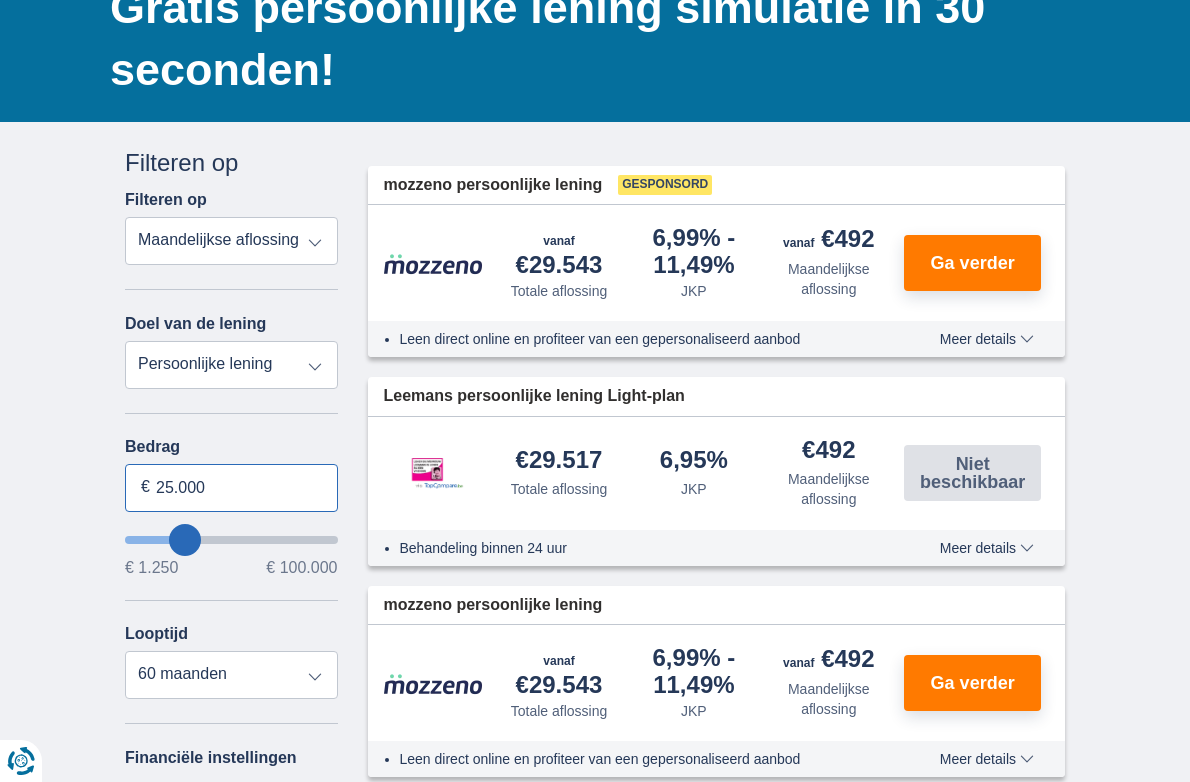 click on "25.000" at bounding box center [231, 488] 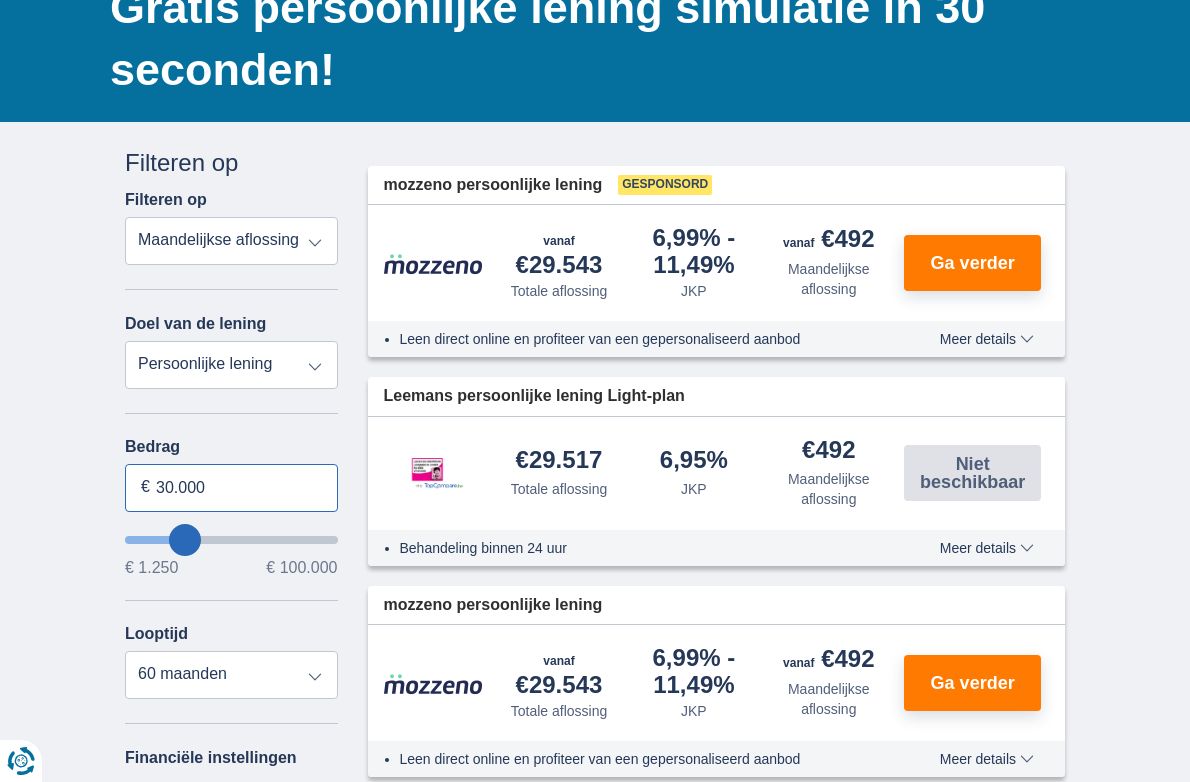 type on "30.000" 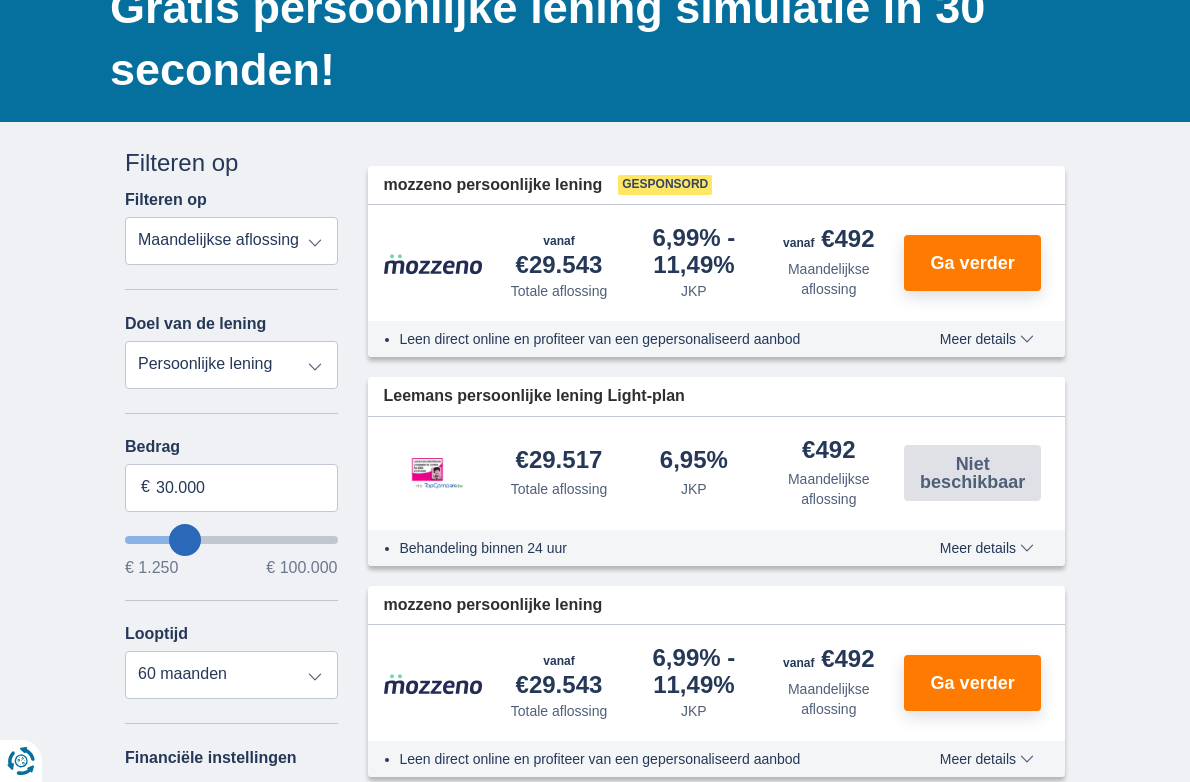 type on "30250" 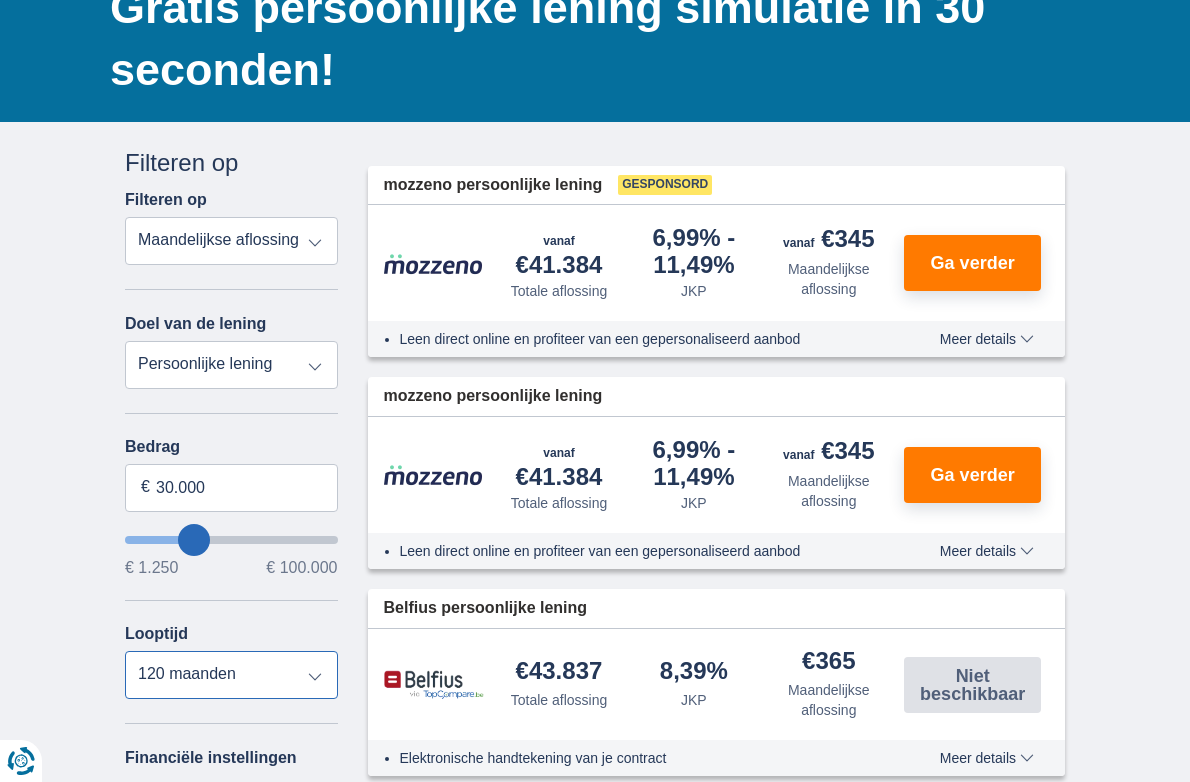 click on "12 maanden
18 maanden
24 maanden
30 maanden
36 maanden
42 maanden
48 maanden
60 maanden
72 maanden
84 maanden
96 maanden
120 maanden" at bounding box center (231, 675) 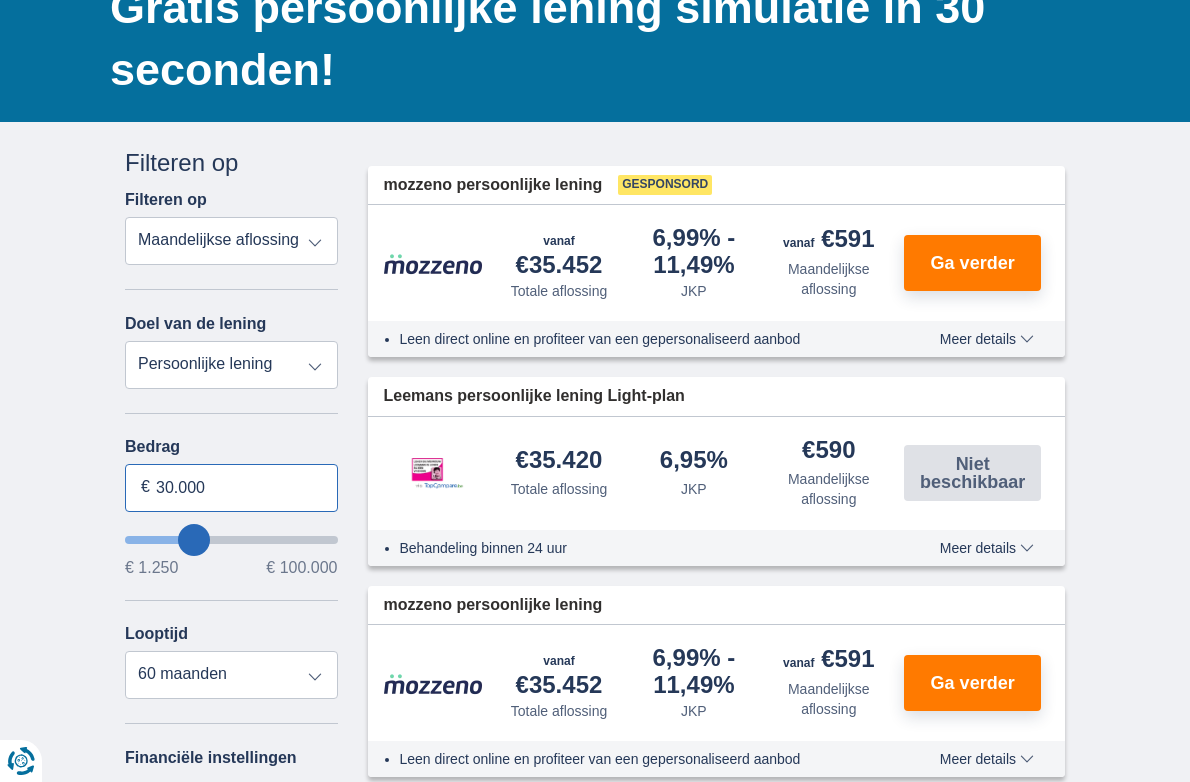 click on "30.000" at bounding box center [231, 488] 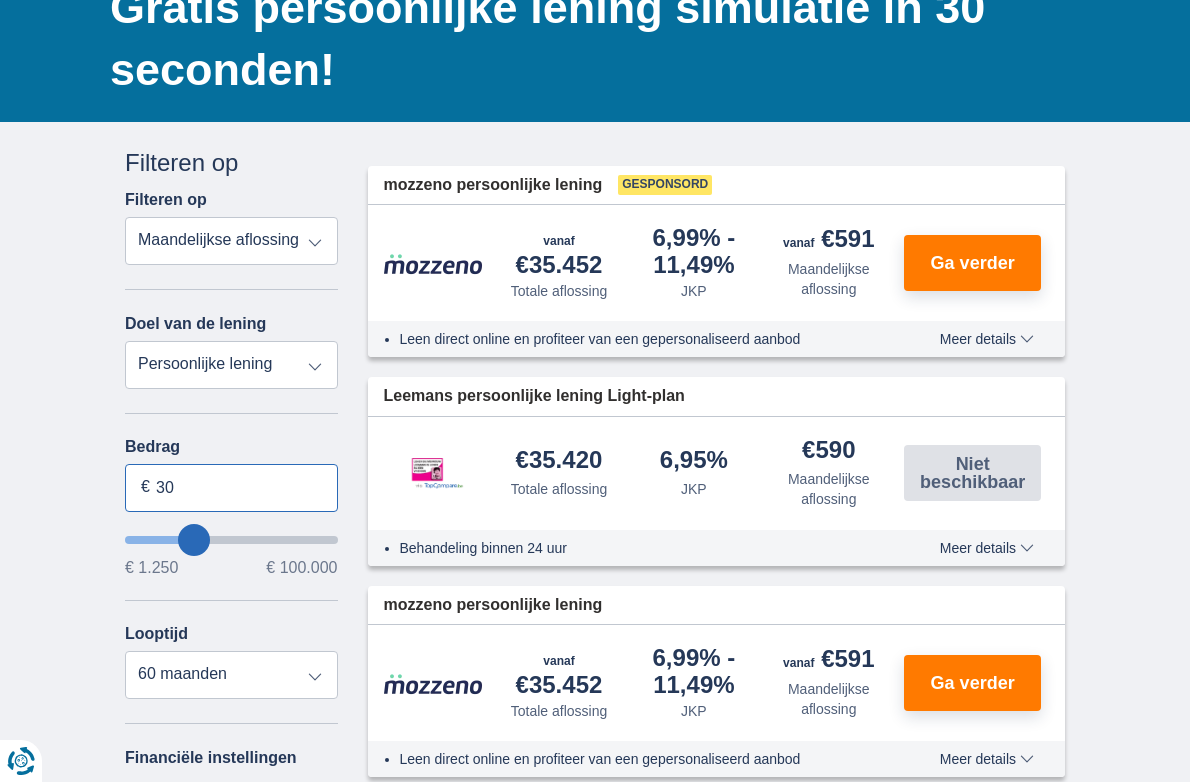 type on "3" 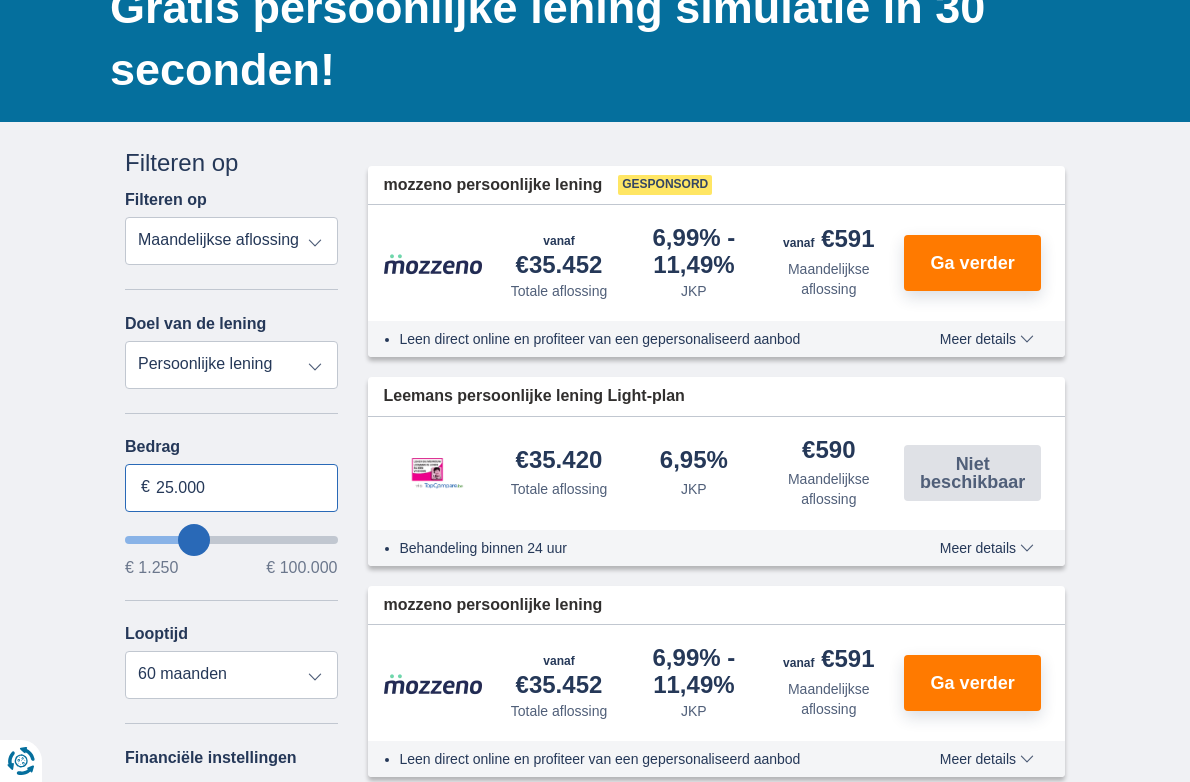 type on "25.000" 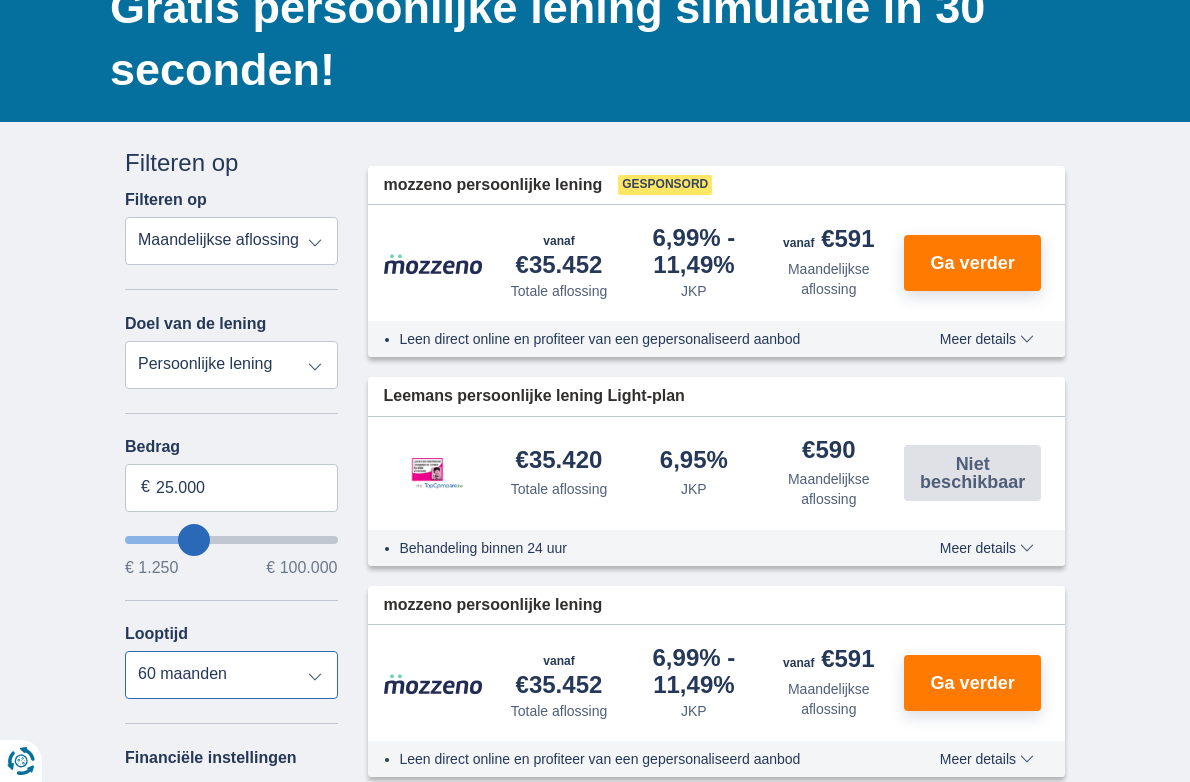 type on "25250" 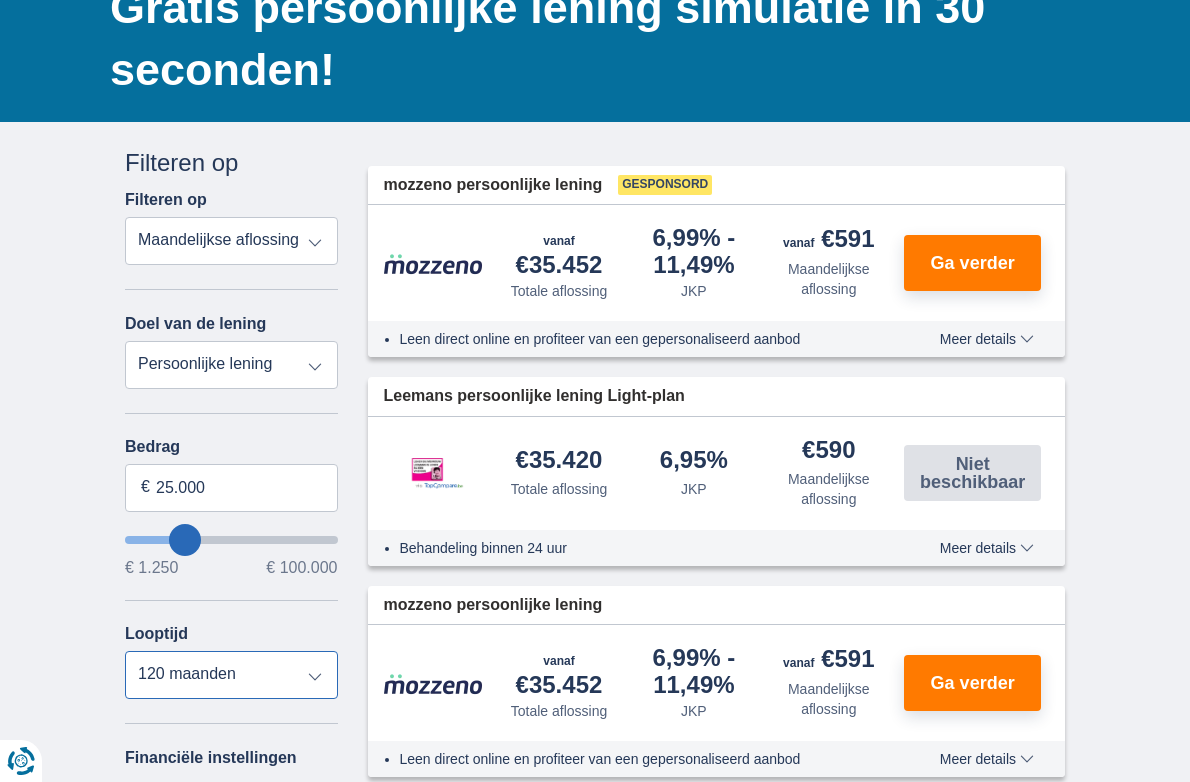 click on "12 maanden
18 maanden
24 maanden
30 maanden
36 maanden
42 maanden
48 maanden
60 maanden
72 maanden
84 maanden
96 maanden
120 maanden" at bounding box center [231, 675] 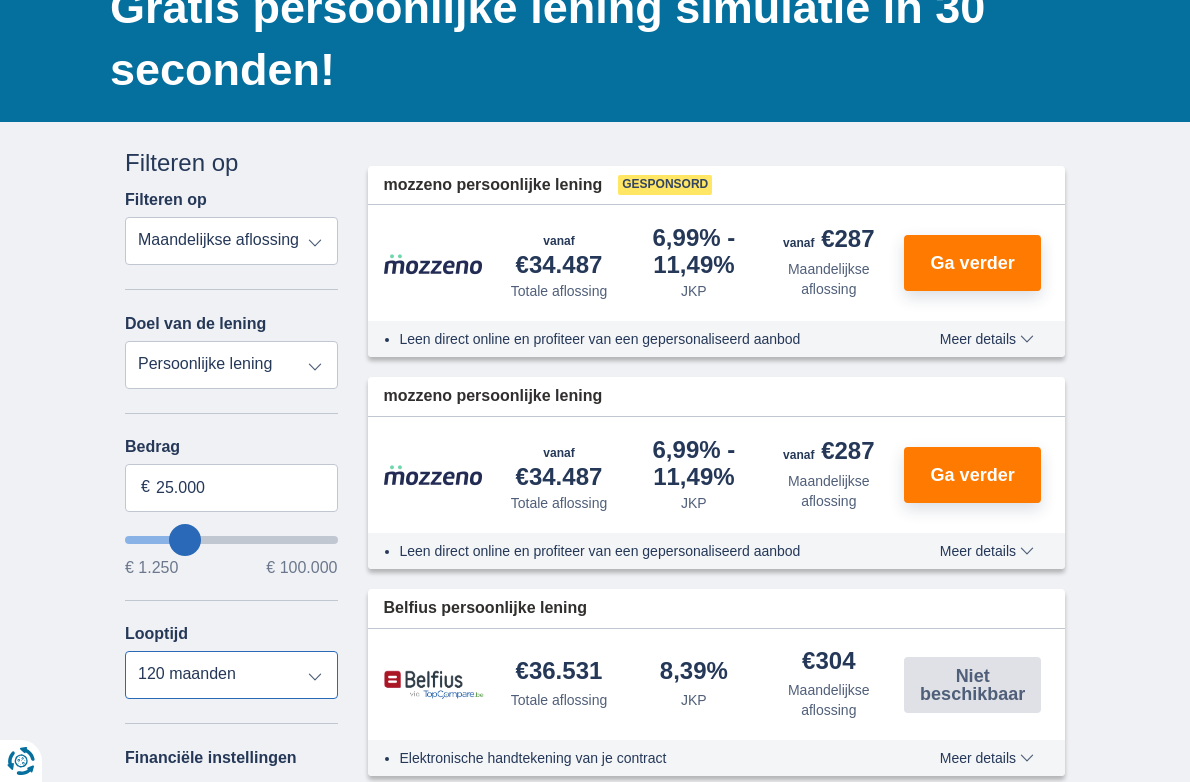 click on "60 maanden" at bounding box center (0, 0) 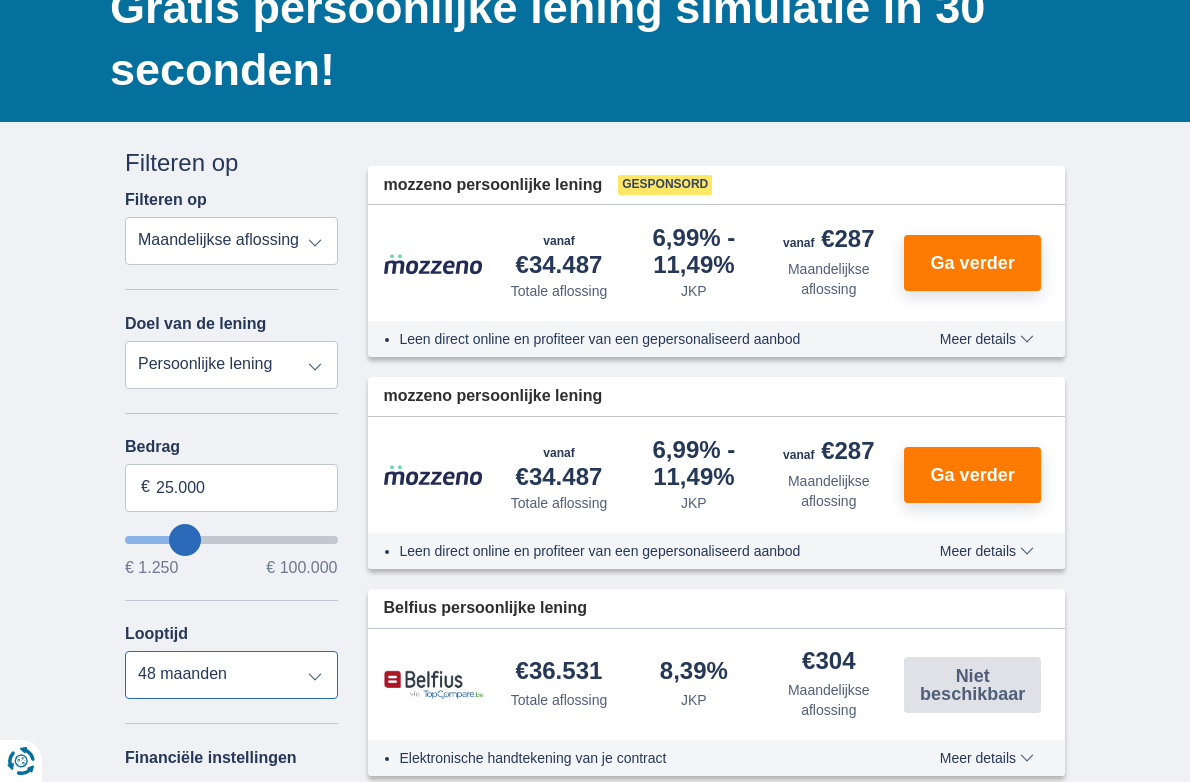 click on "48 maanden" at bounding box center [0, 0] 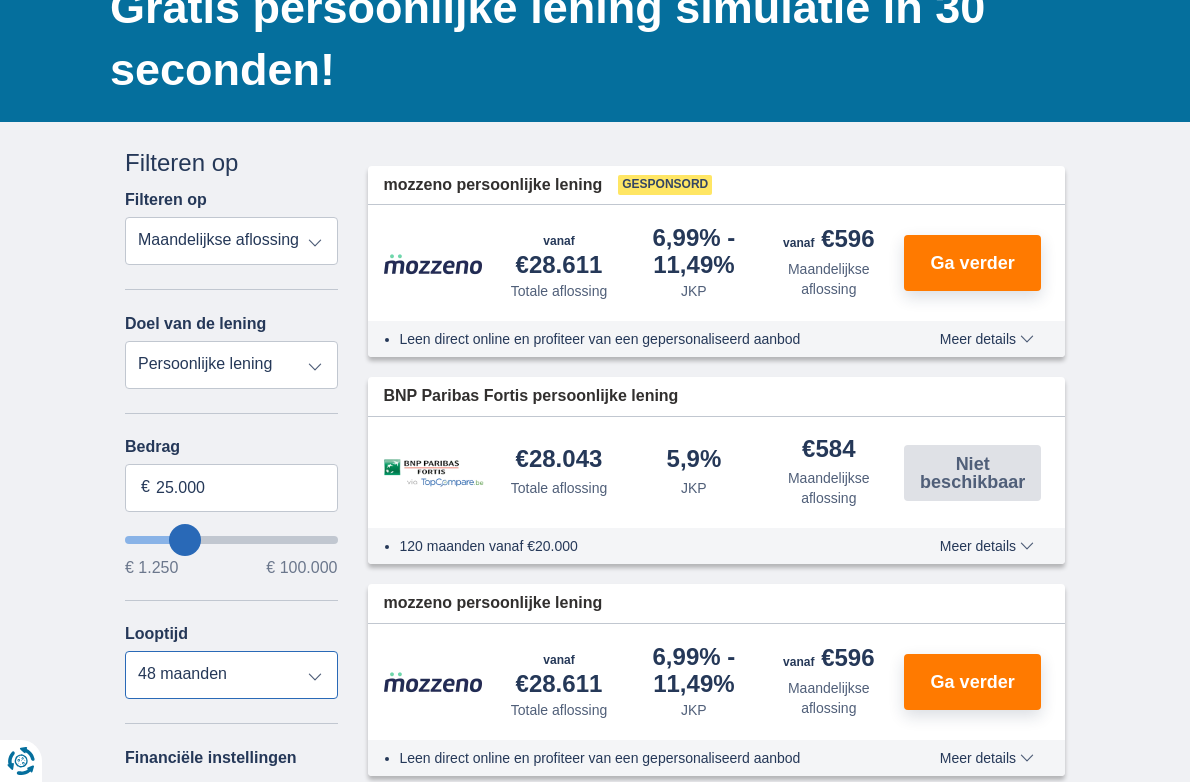 click on "12 maanden
18 maanden
24 maanden
30 maanden
36 maanden
42 maanden
48 maanden
60 maanden
72 maanden
84 maanden
96 maanden
120 maanden" at bounding box center (231, 675) 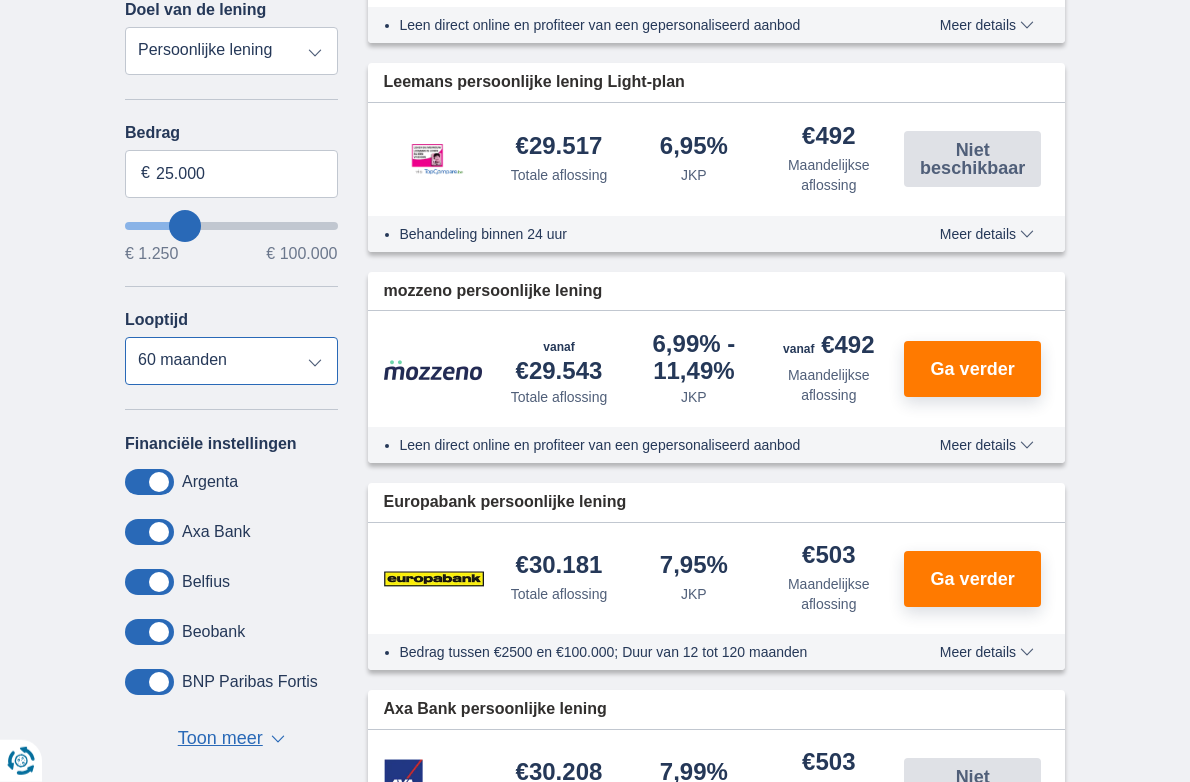 scroll, scrollTop: 525, scrollLeft: 0, axis: vertical 